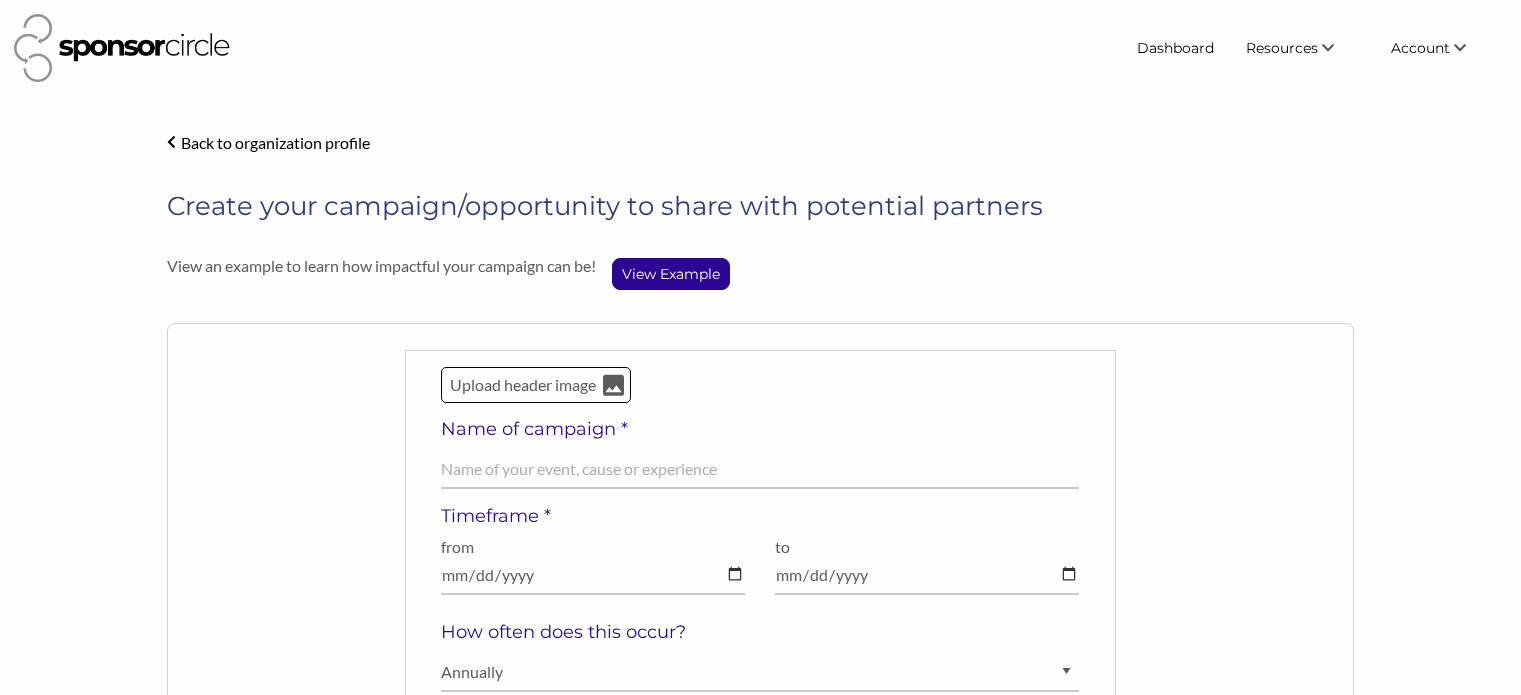 select on "Annually" 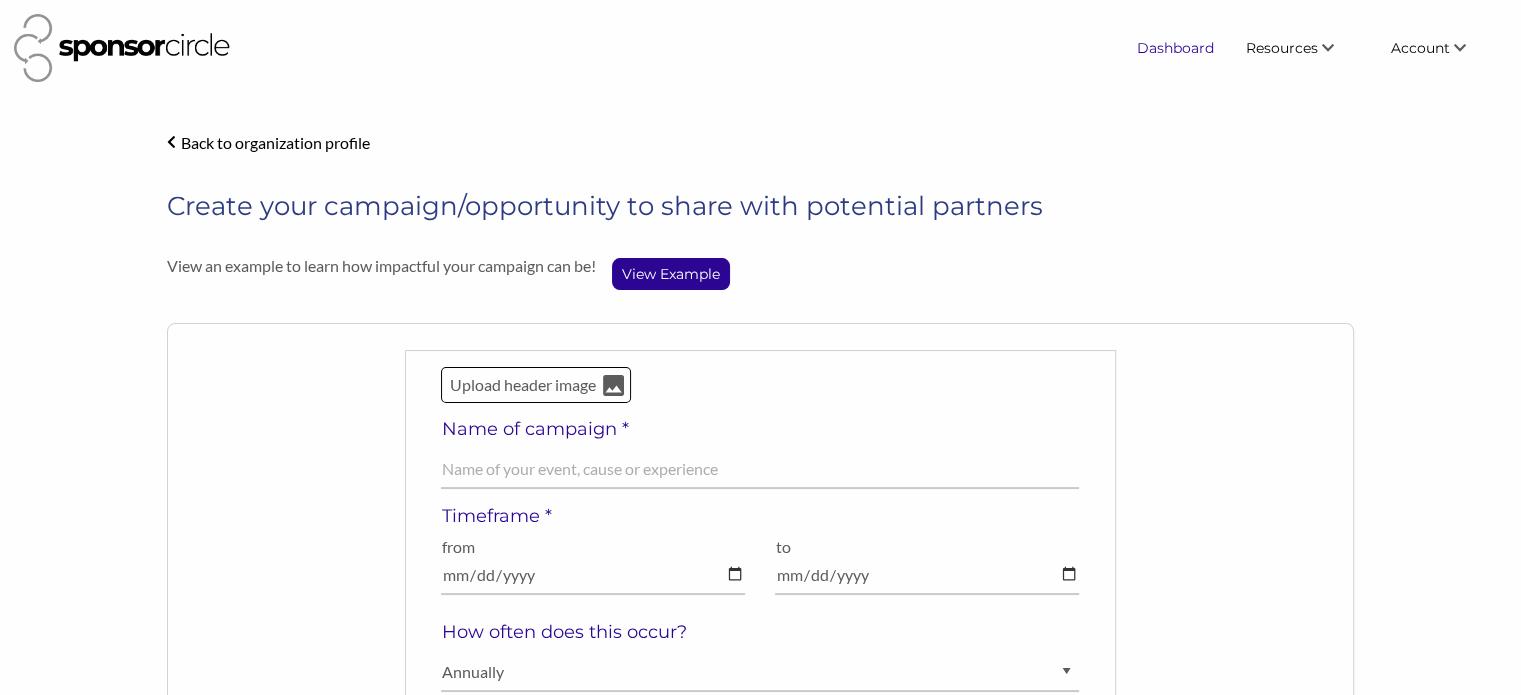 click on "Dashboard" at bounding box center [1175, 48] 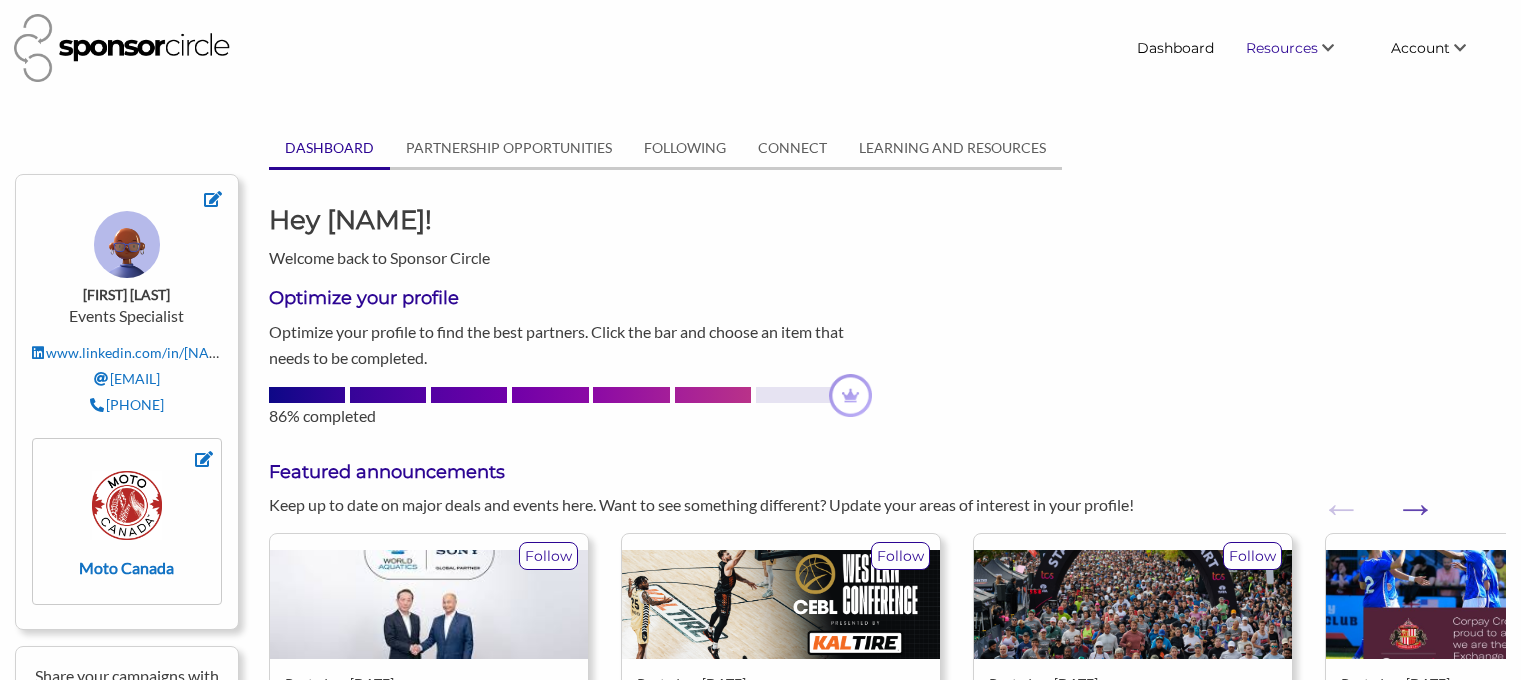 scroll, scrollTop: 0, scrollLeft: 0, axis: both 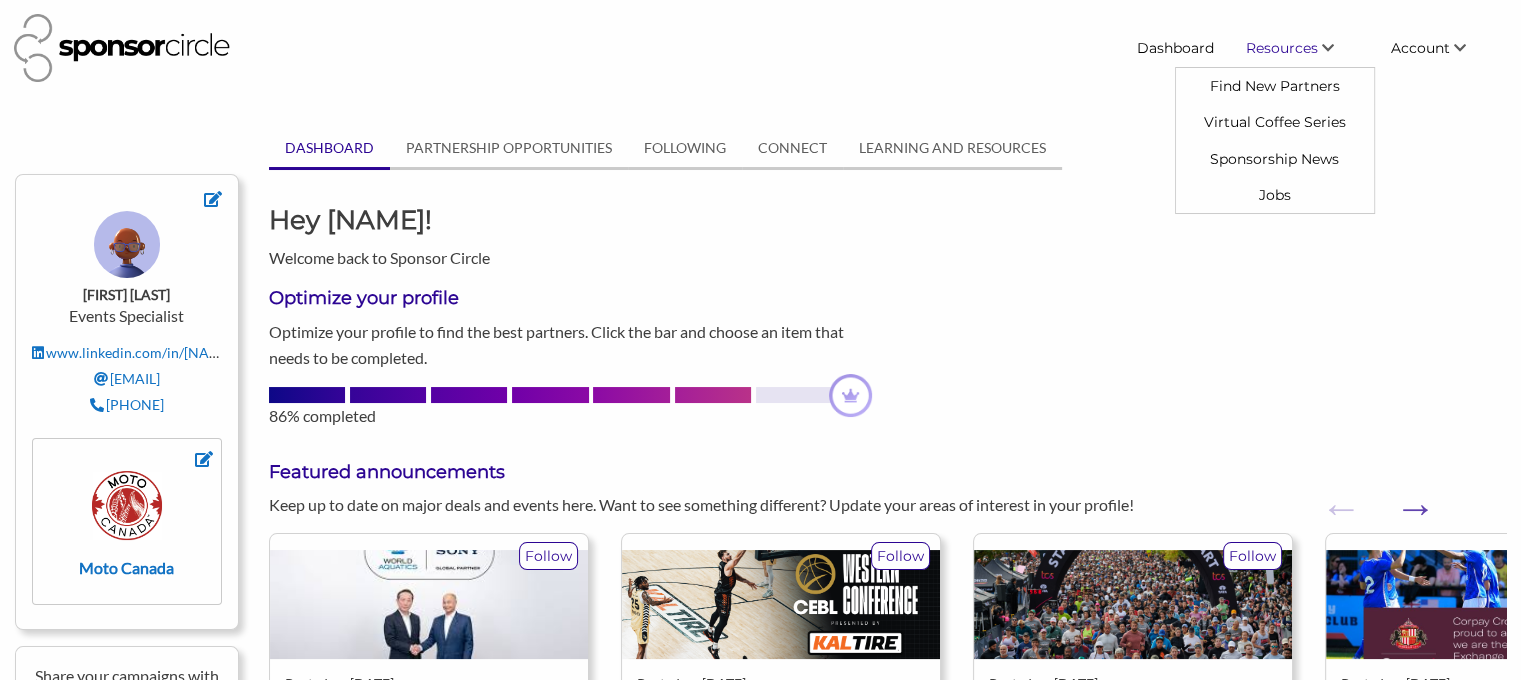click on "Resources" at bounding box center [1282, 48] 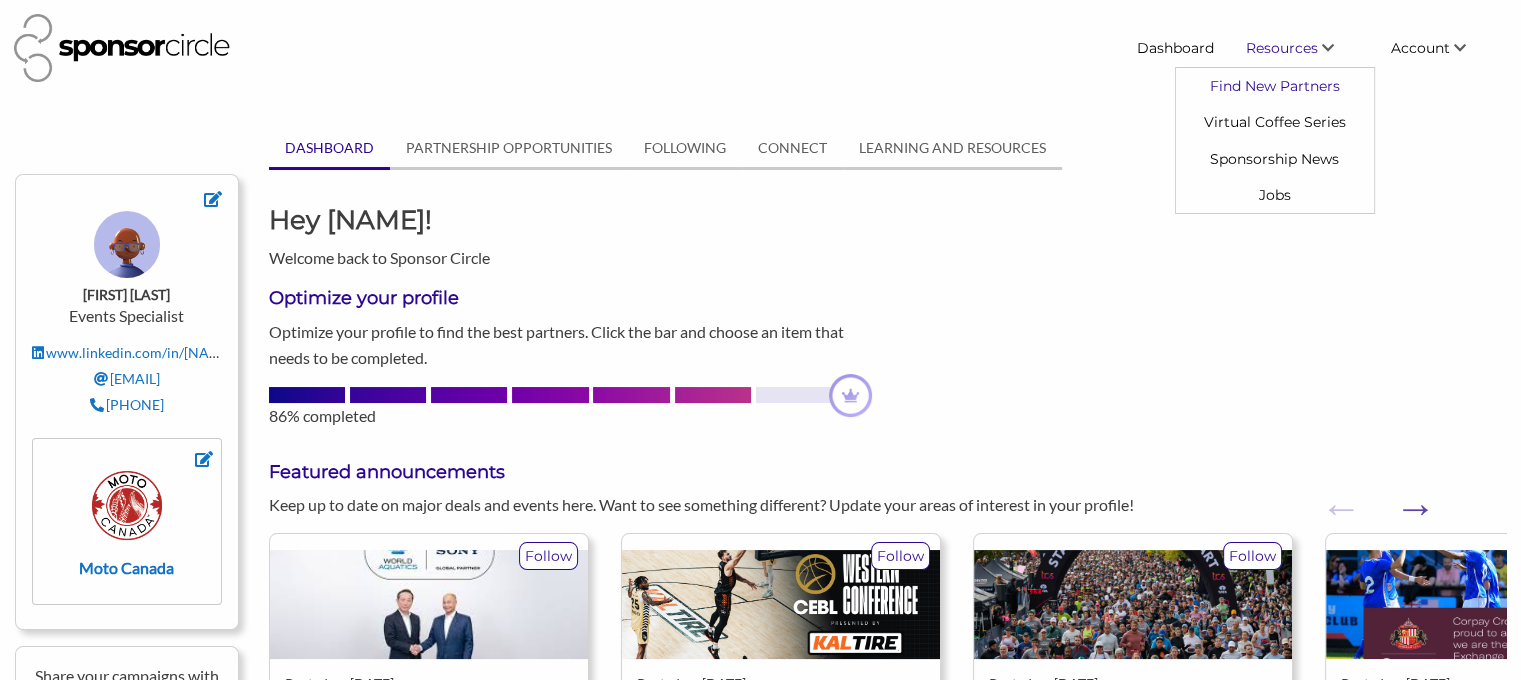 click on "Find New Partners" at bounding box center [1275, 86] 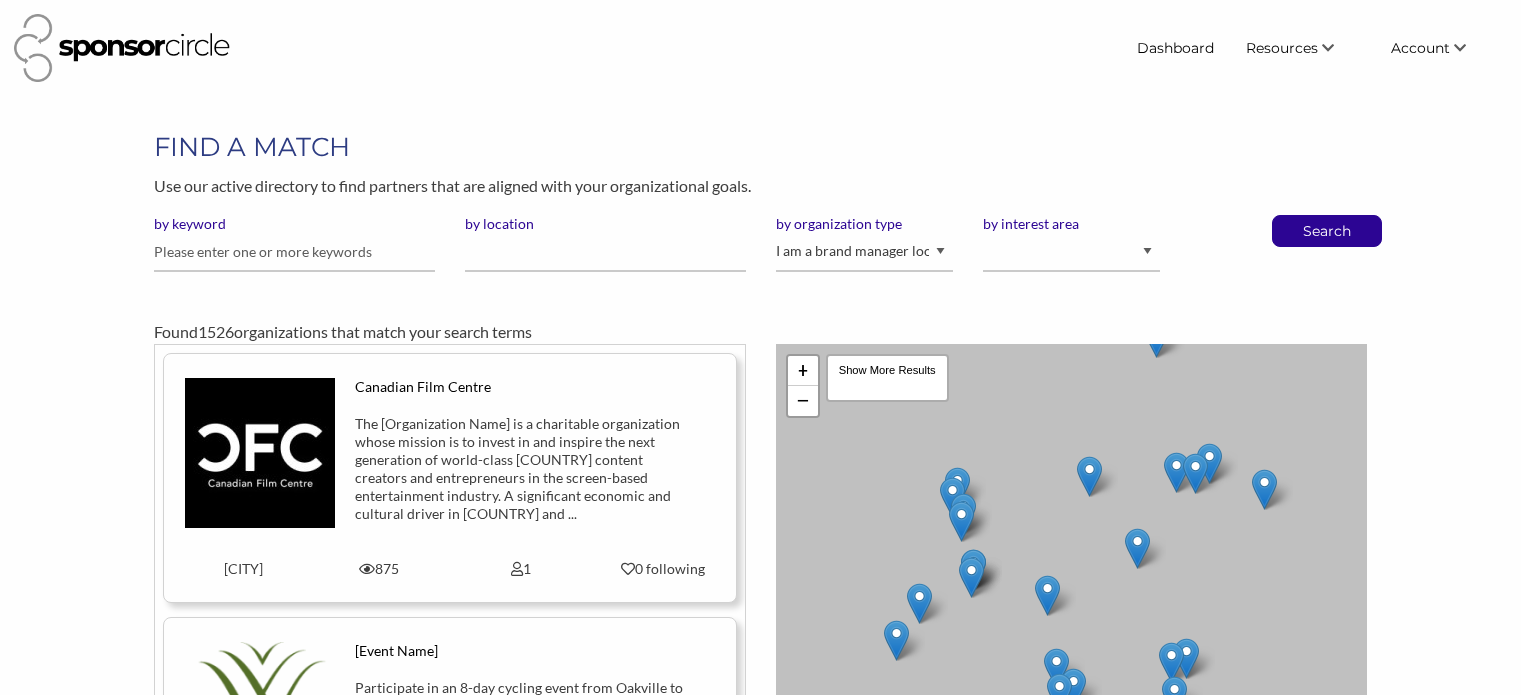 scroll, scrollTop: 0, scrollLeft: 0, axis: both 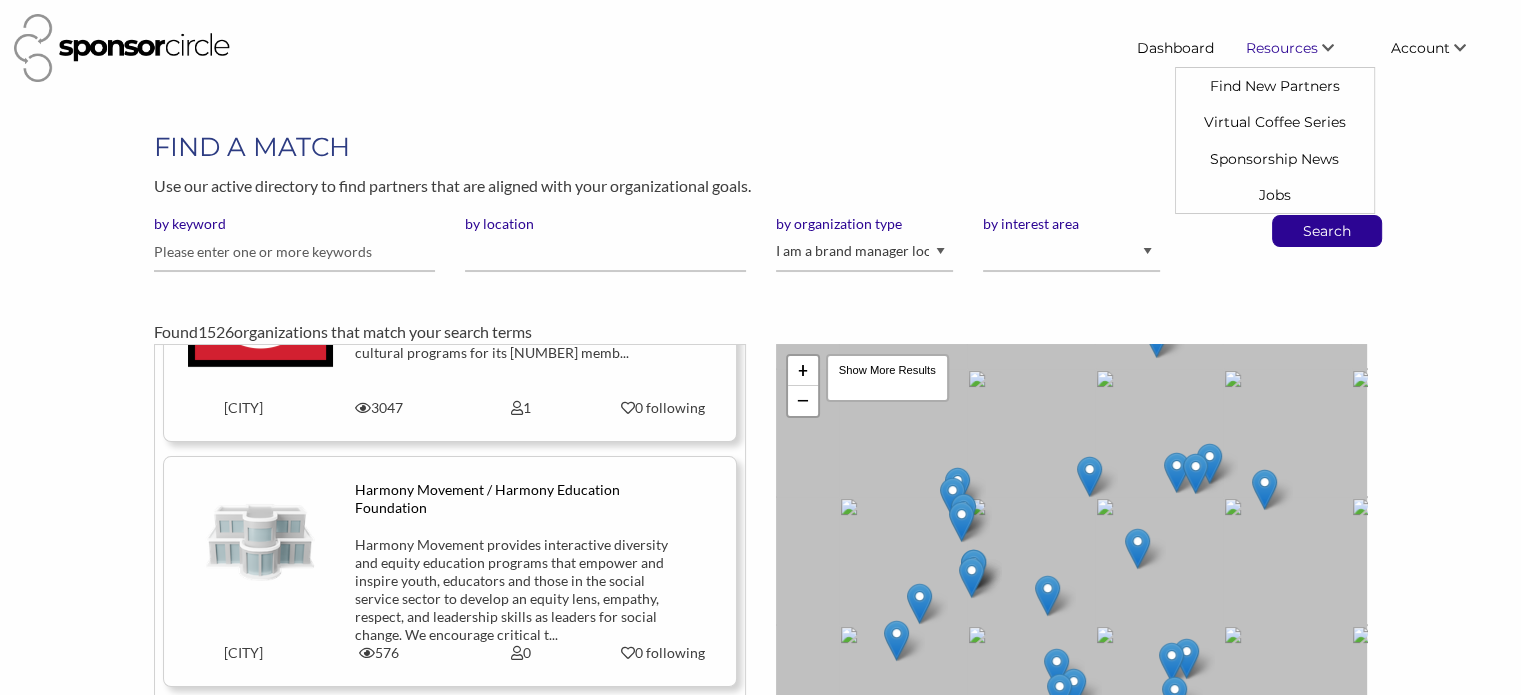 click on "Resources" at bounding box center [1282, 48] 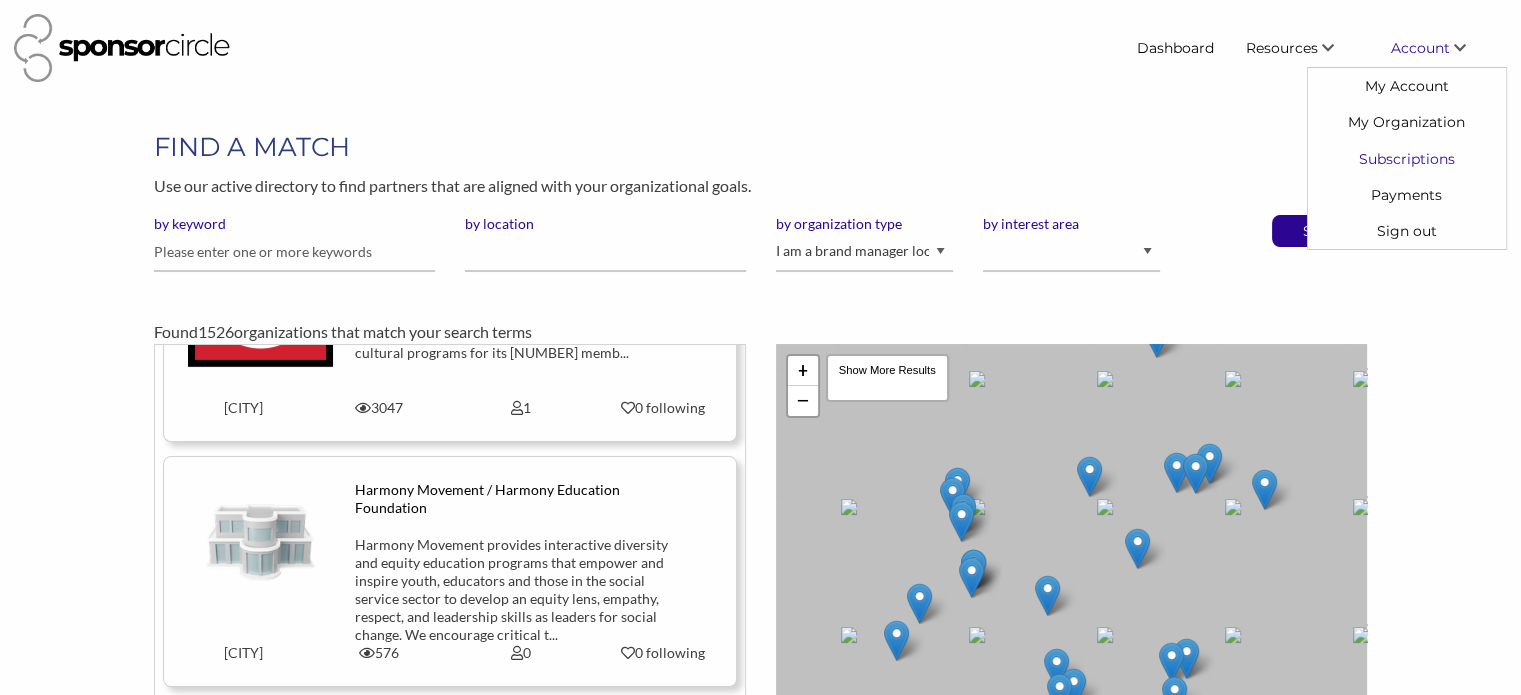 click on "Subscriptions" at bounding box center (1407, 158) 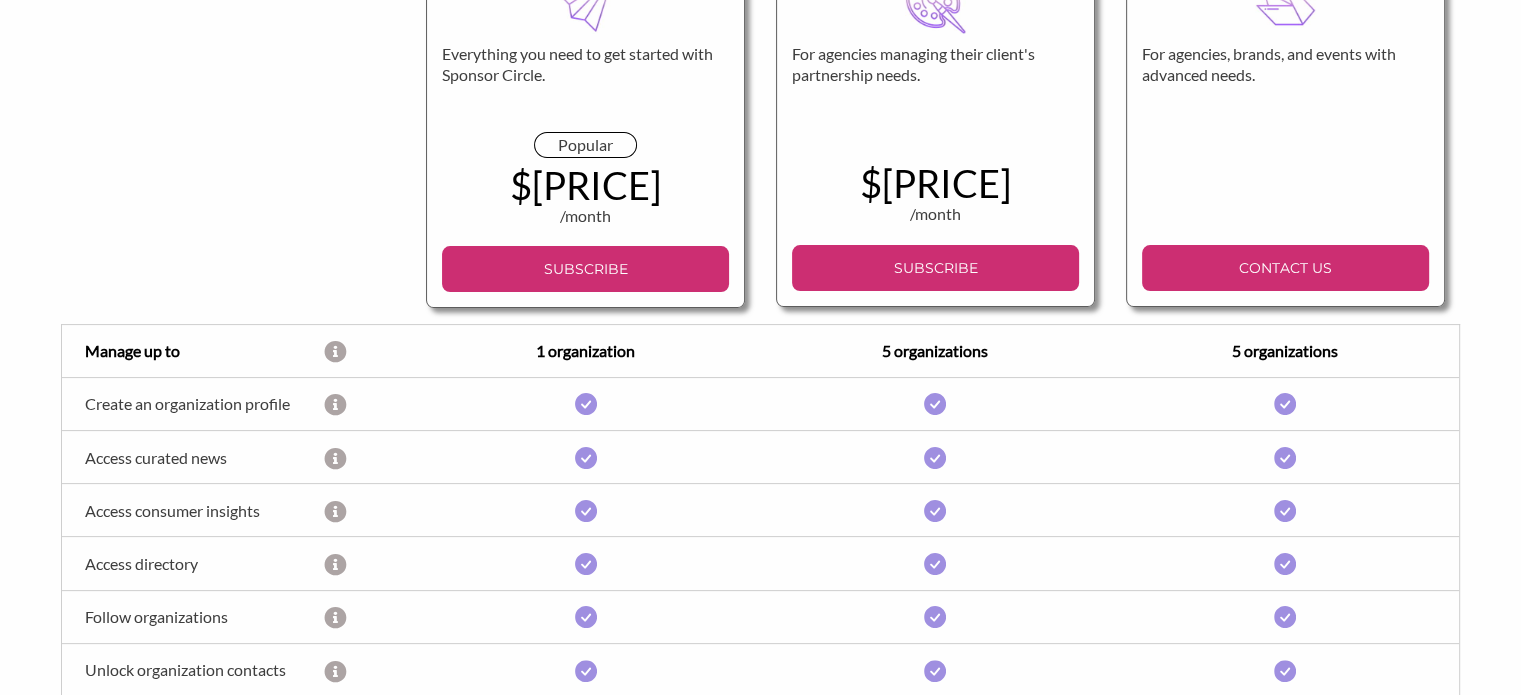 scroll, scrollTop: 0, scrollLeft: 0, axis: both 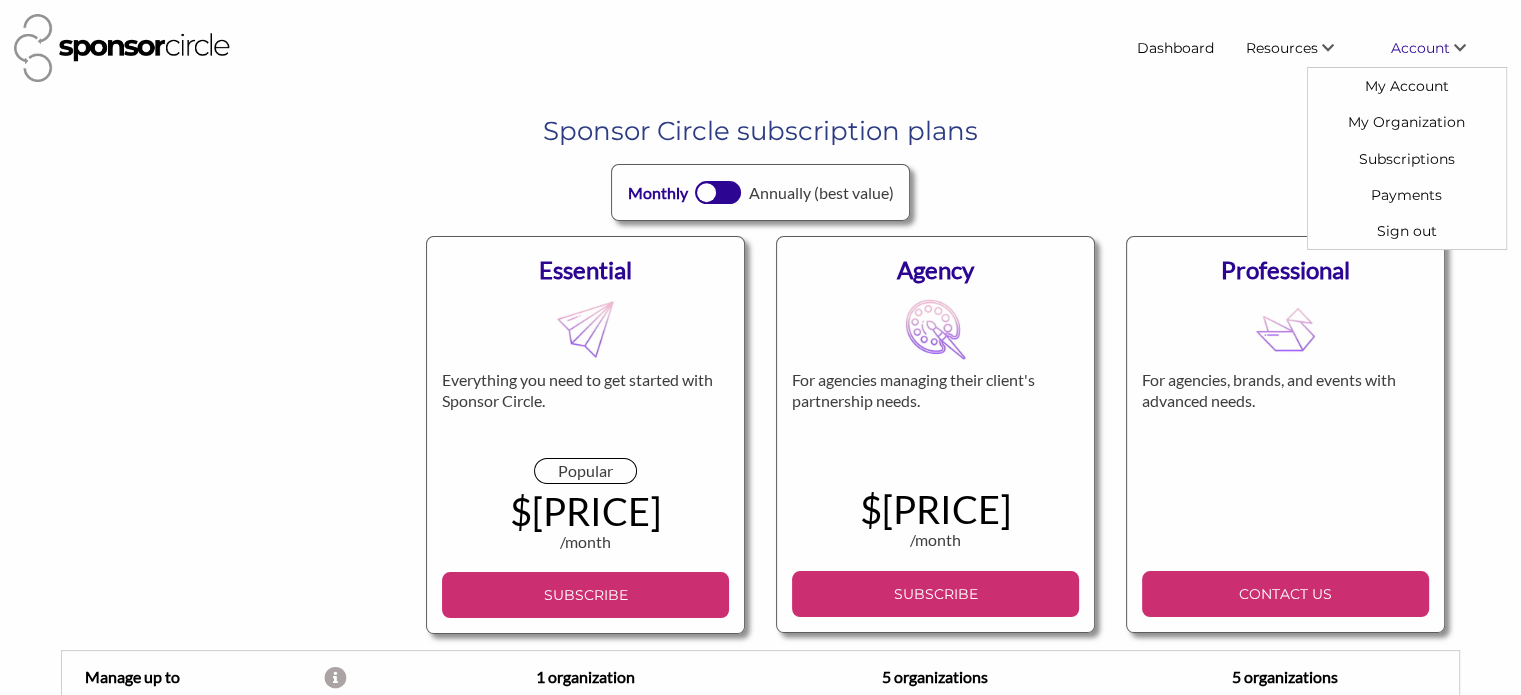 click on "Account" at bounding box center (1441, 48) 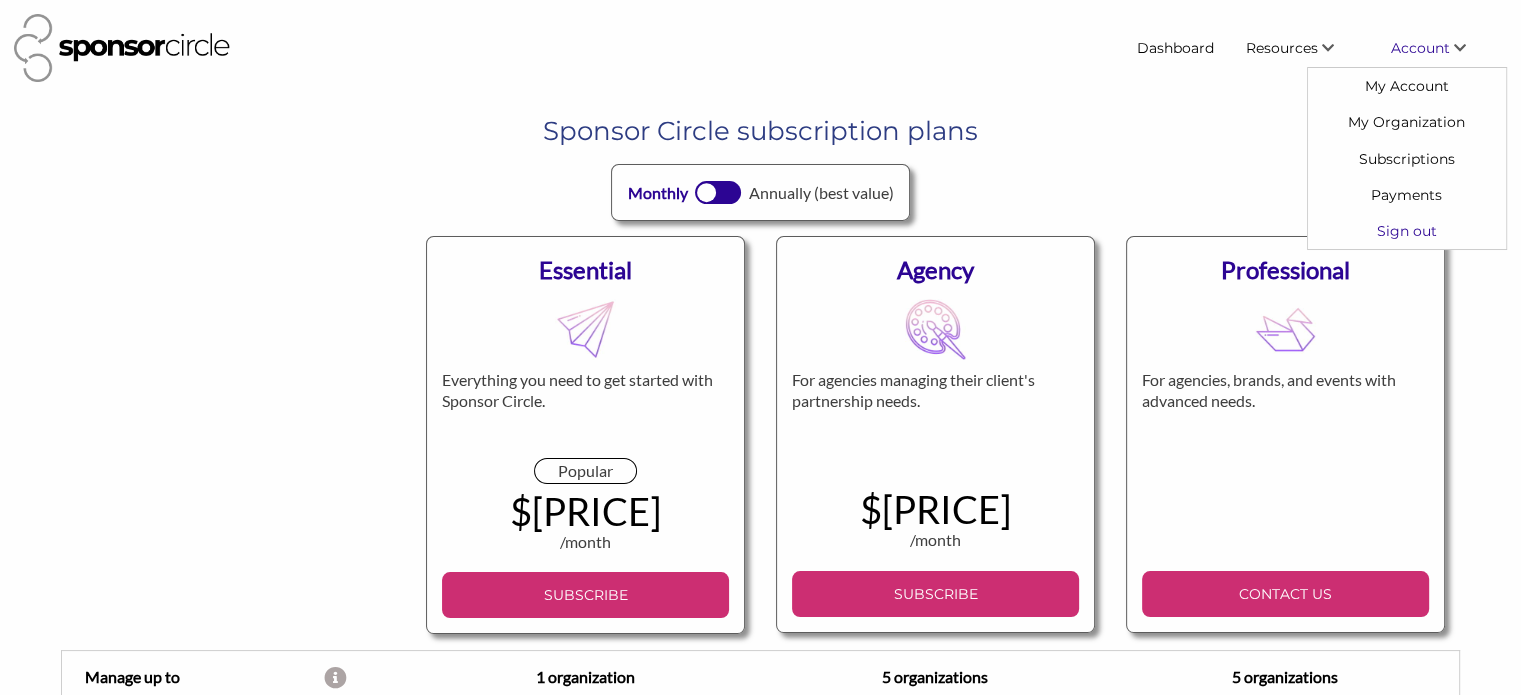 click on "Sign out" at bounding box center (1407, 231) 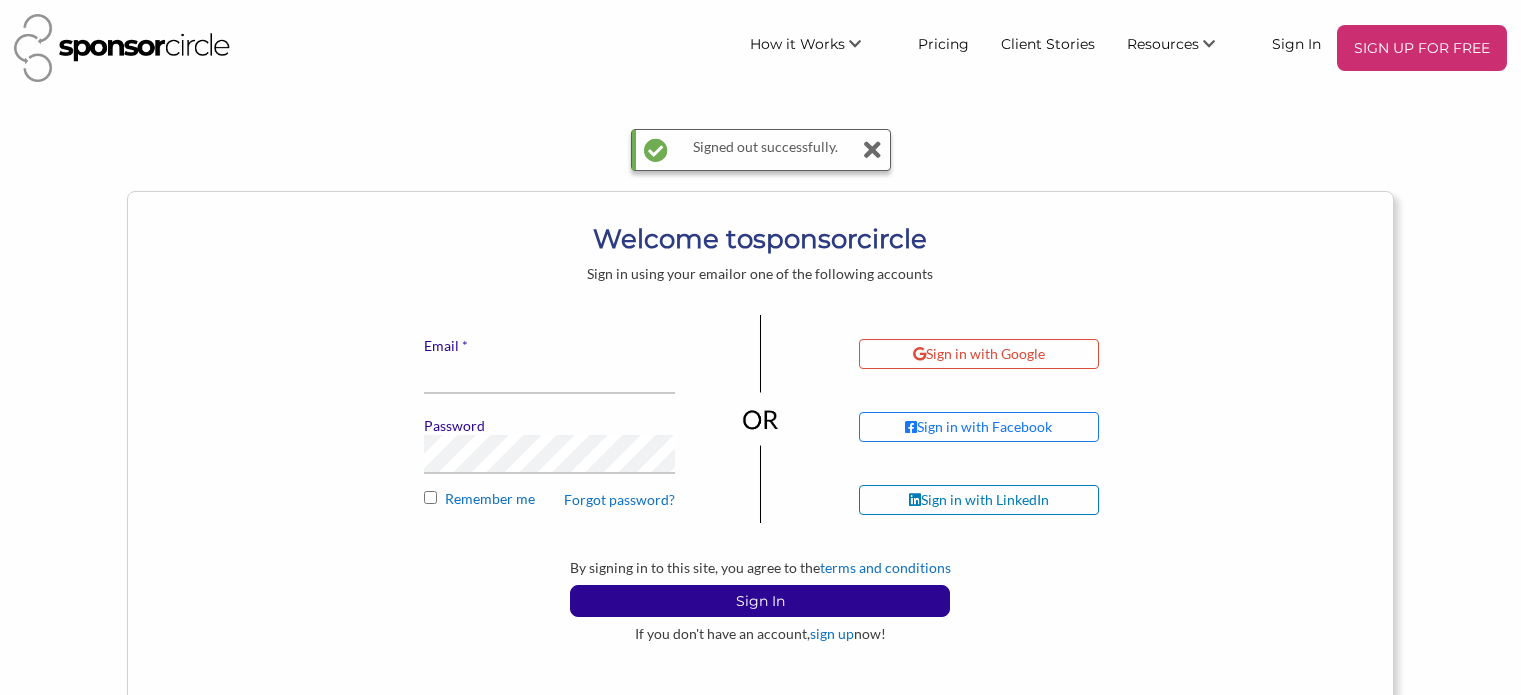scroll, scrollTop: 0, scrollLeft: 0, axis: both 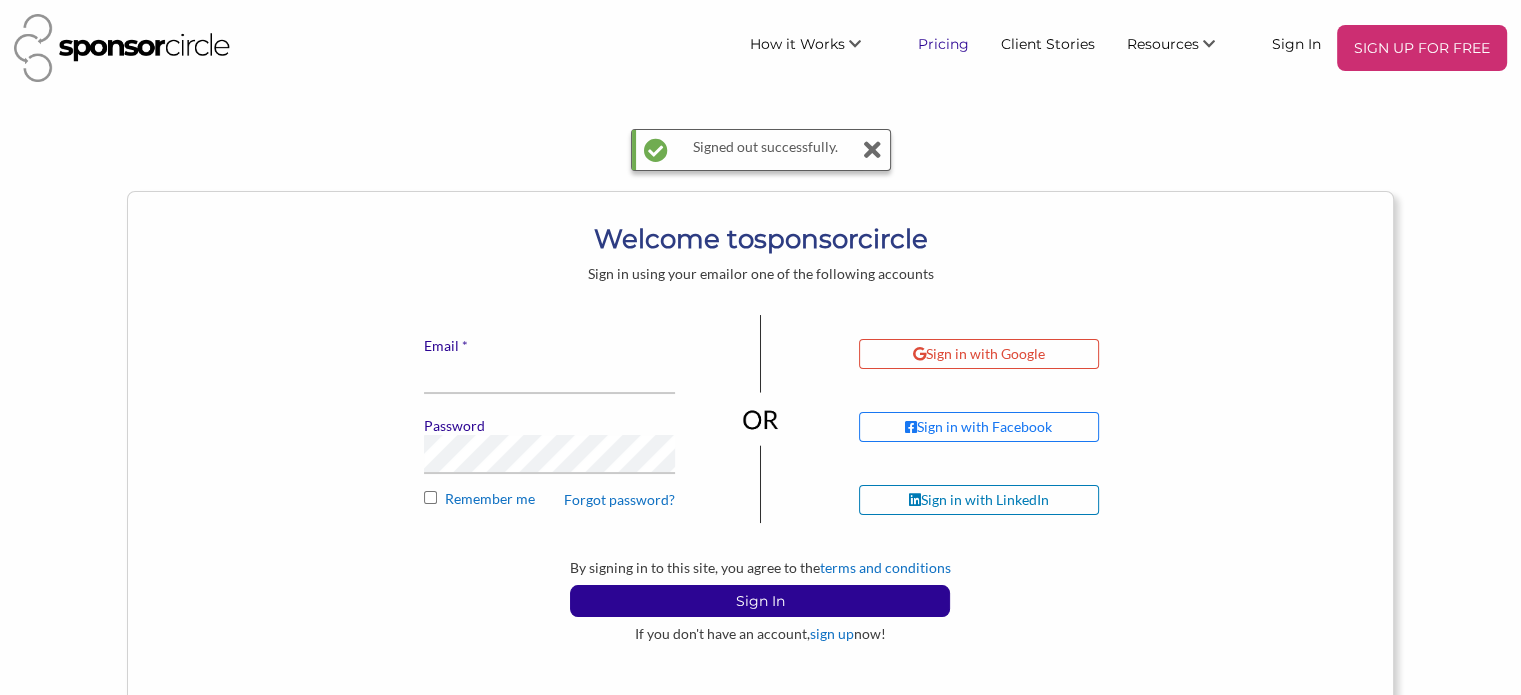 click on "Pricing" at bounding box center [943, 43] 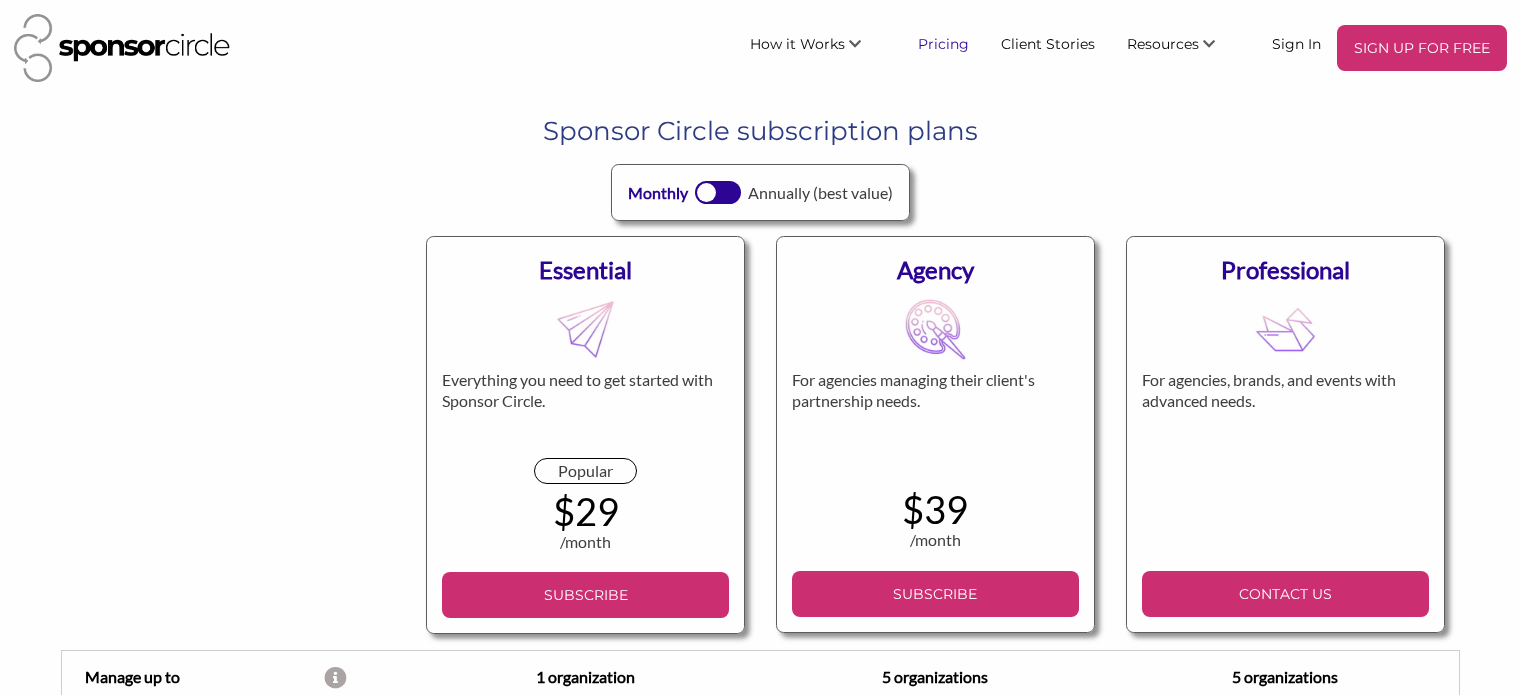 scroll, scrollTop: 0, scrollLeft: 0, axis: both 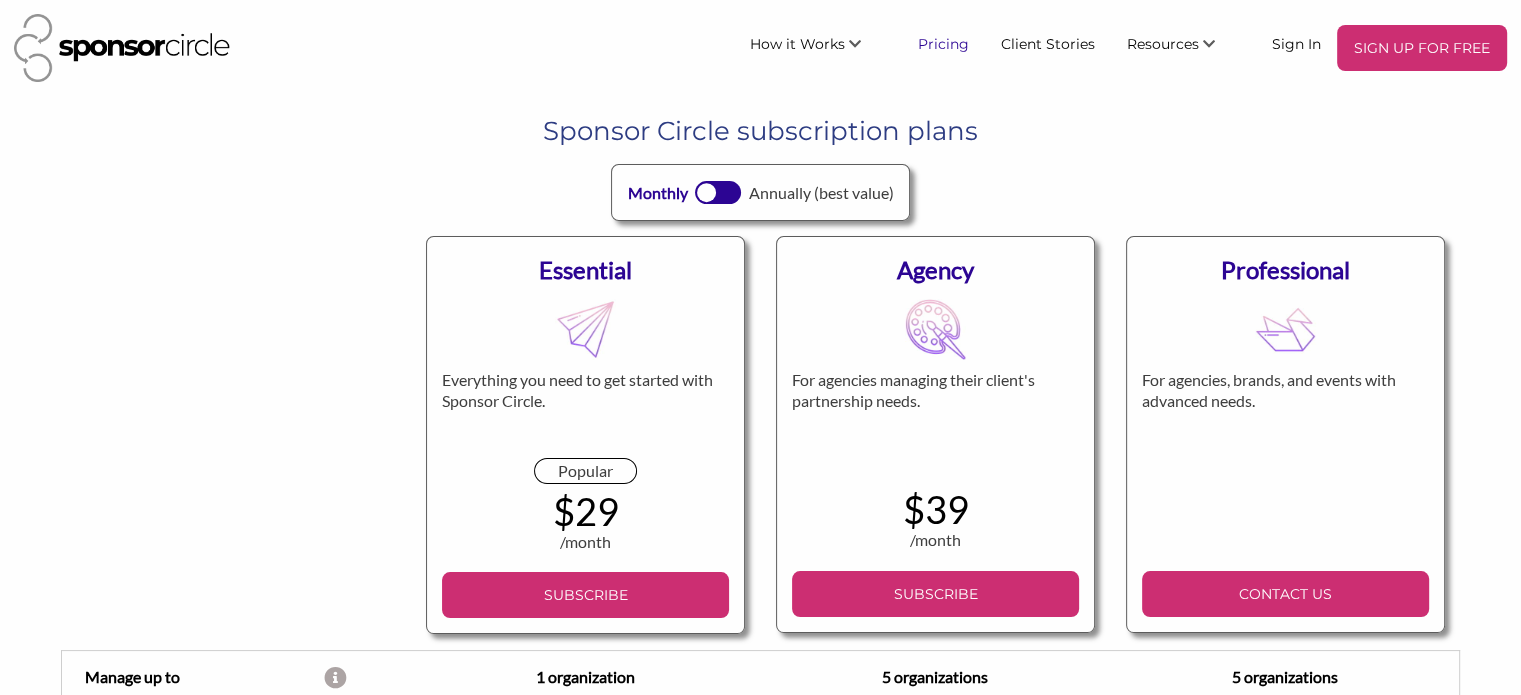 click on "Pricing" at bounding box center (943, 43) 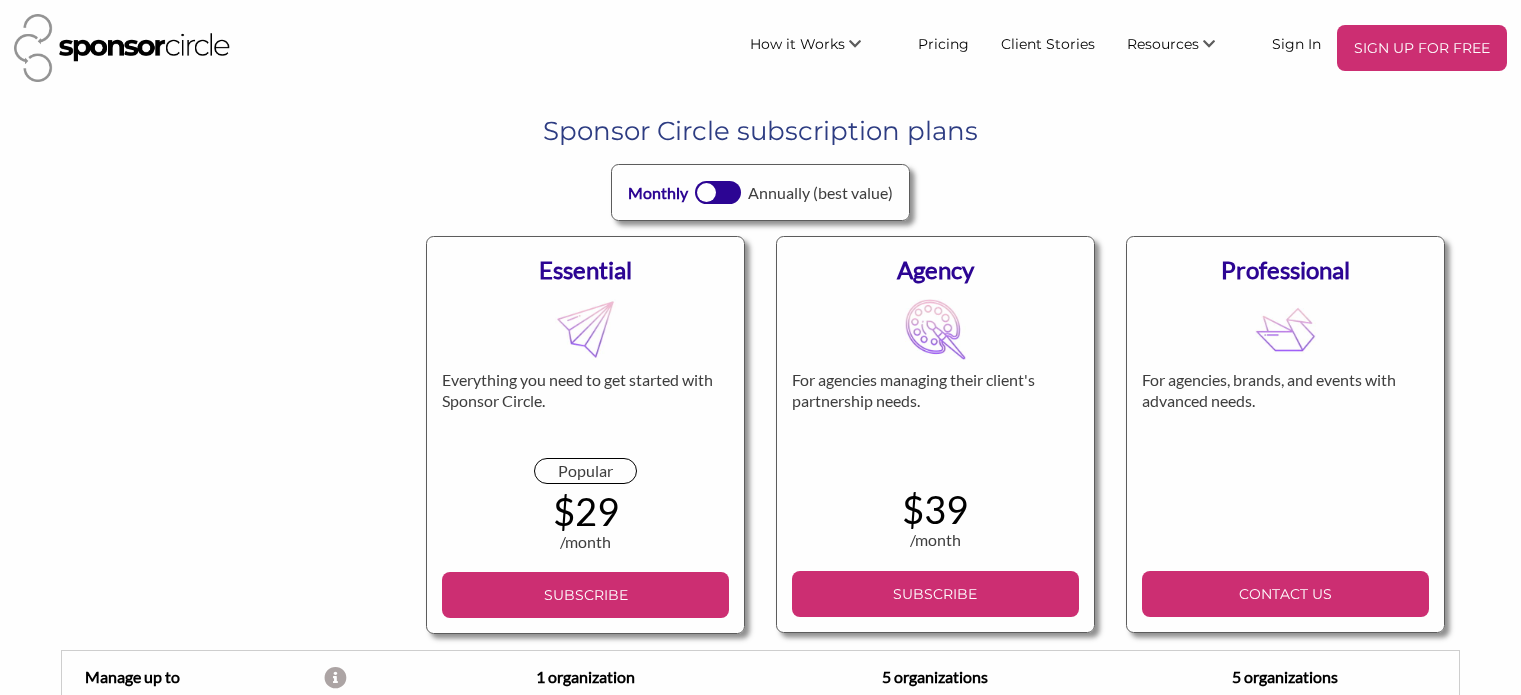 scroll, scrollTop: 0, scrollLeft: 0, axis: both 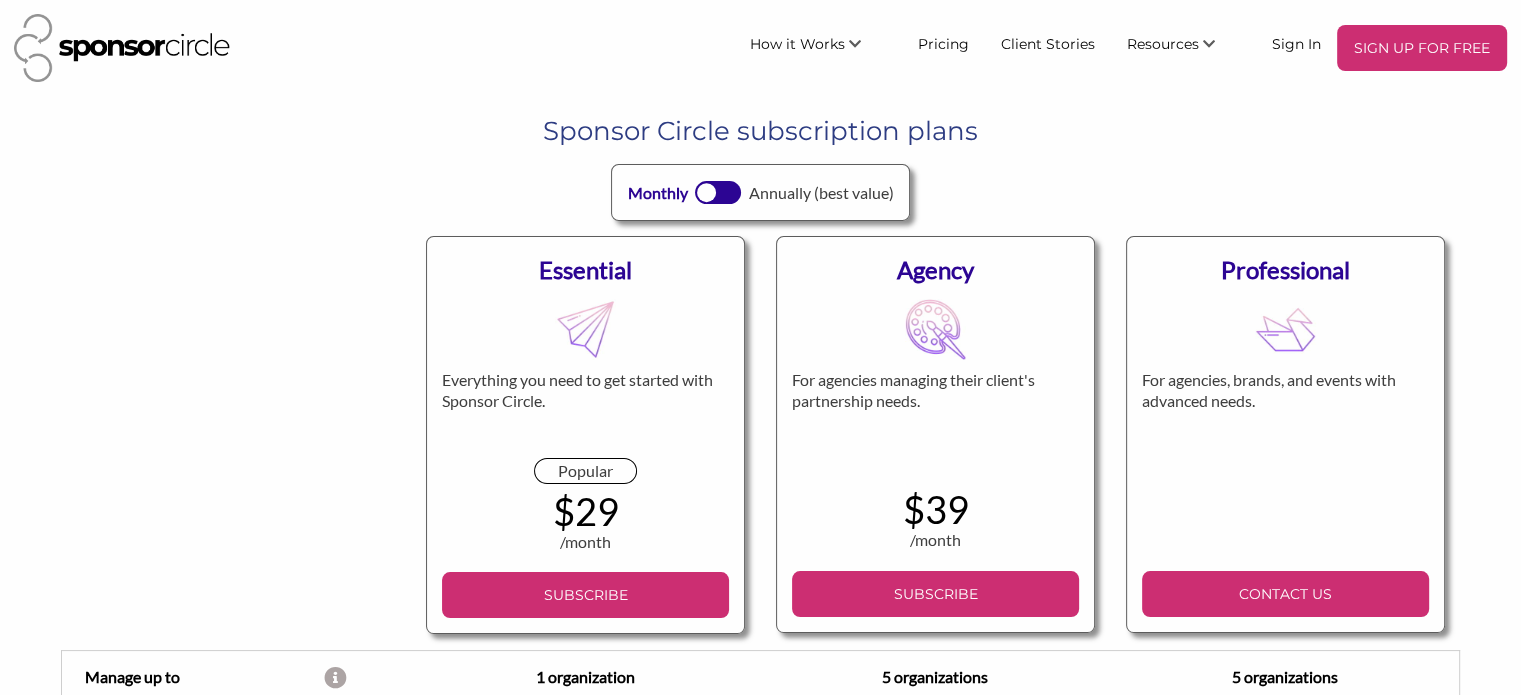 click on "Sponsor Circle subscription plans Monthly Annually (best value)" at bounding box center [760, 167] 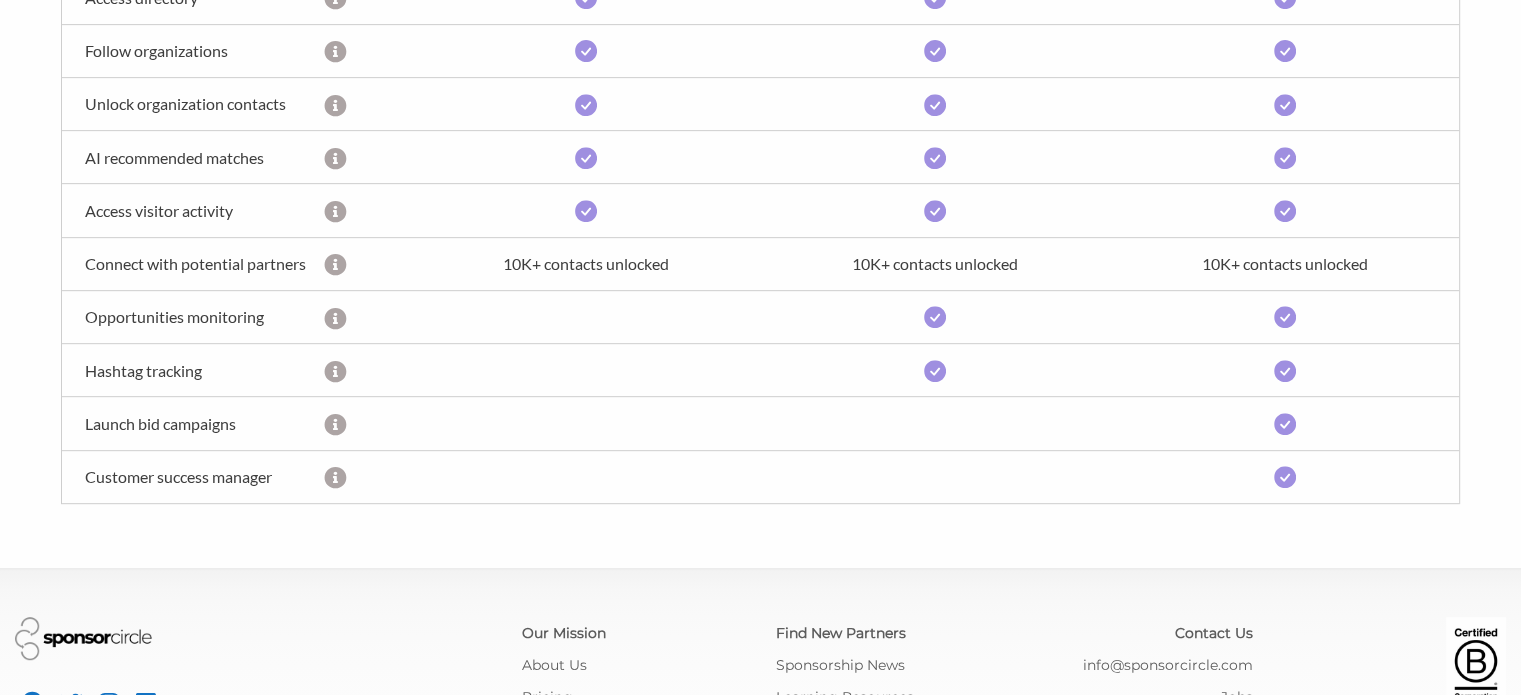 scroll, scrollTop: 990, scrollLeft: 0, axis: vertical 